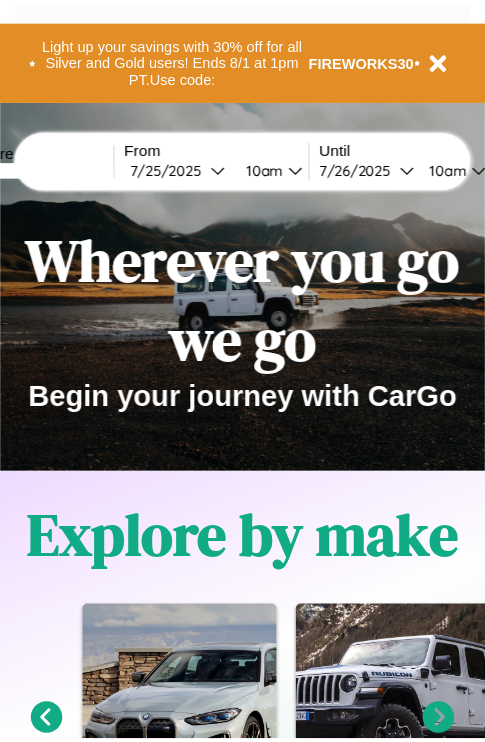 scroll, scrollTop: 0, scrollLeft: 0, axis: both 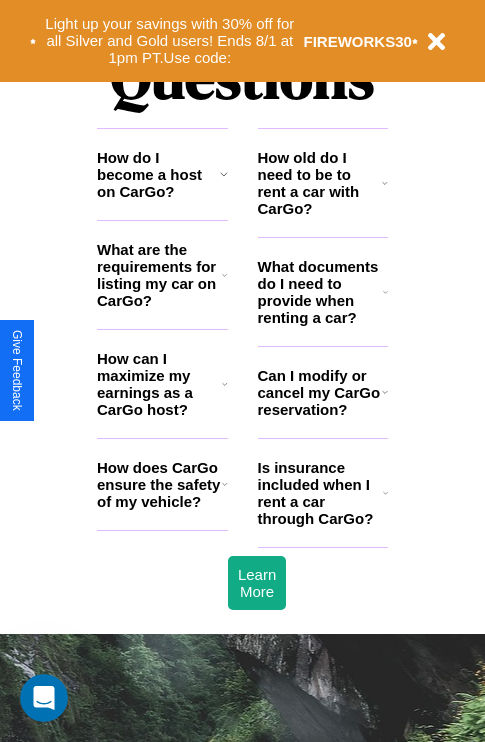 click 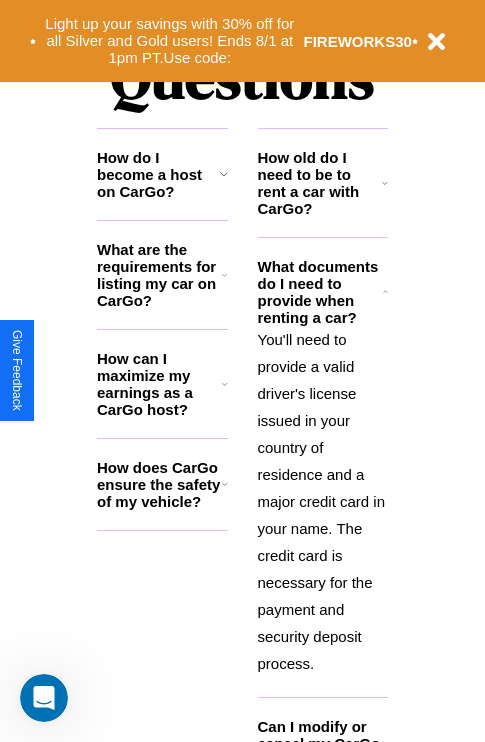 click on "How do I become a host on CarGo?" at bounding box center [158, 174] 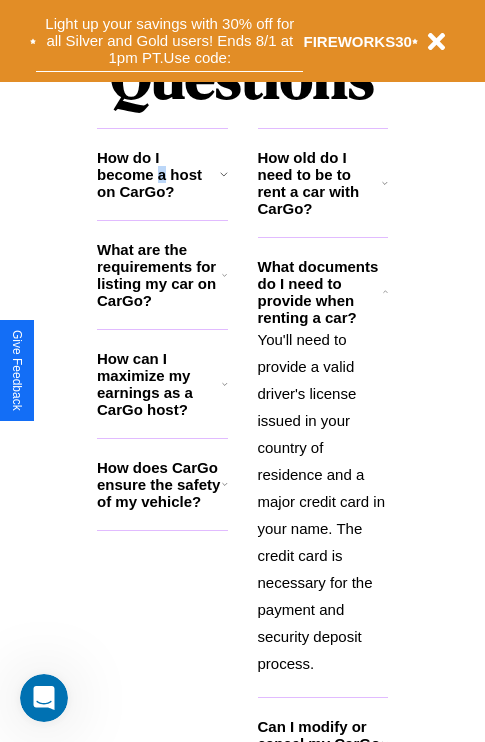 click on "Light up your savings with 30% off for all Silver and Gold users! Ends 8/1 at 1pm PT.  Use code:" at bounding box center (169, 41) 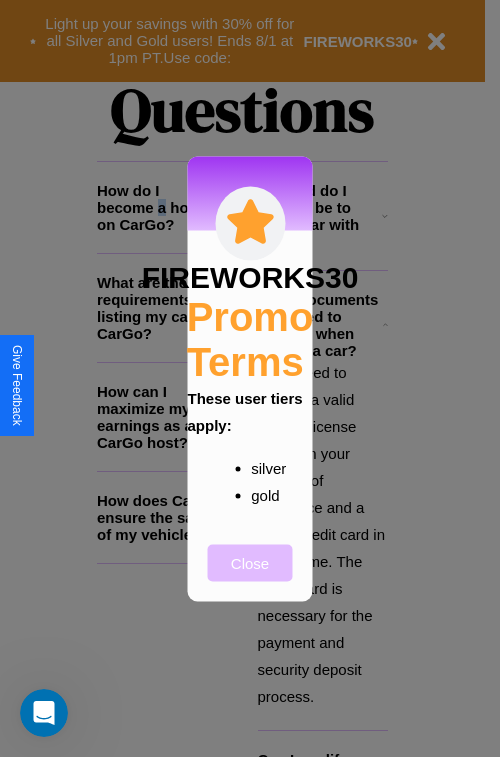 click on "Close" at bounding box center [250, 562] 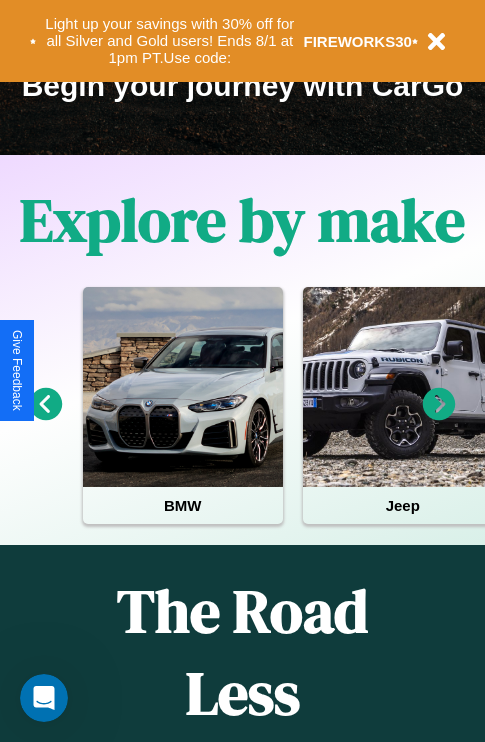 scroll, scrollTop: 308, scrollLeft: 0, axis: vertical 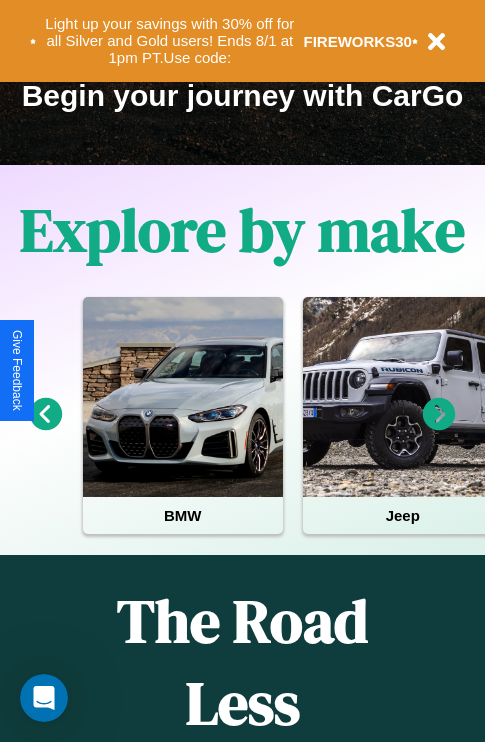 click 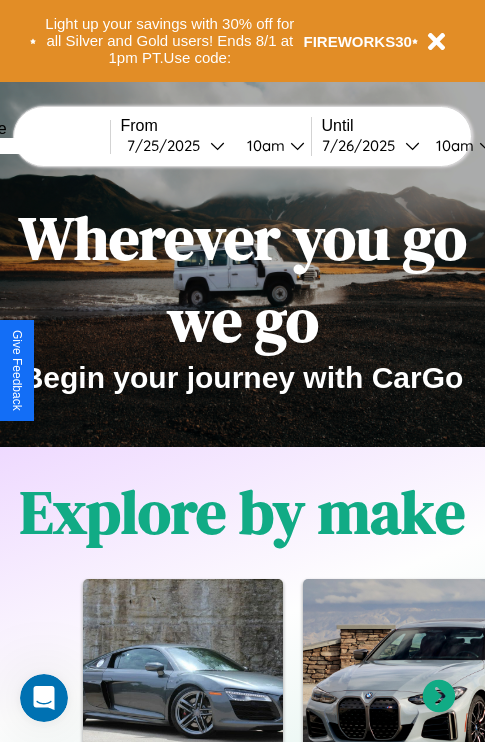 scroll, scrollTop: 0, scrollLeft: 0, axis: both 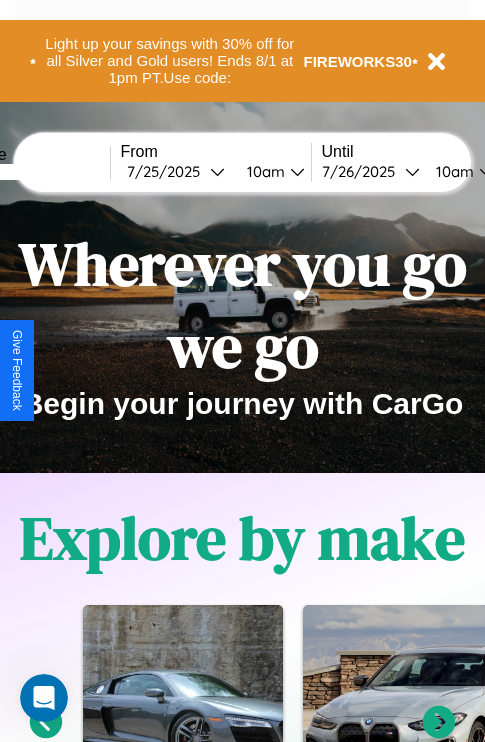 click at bounding box center [35, 172] 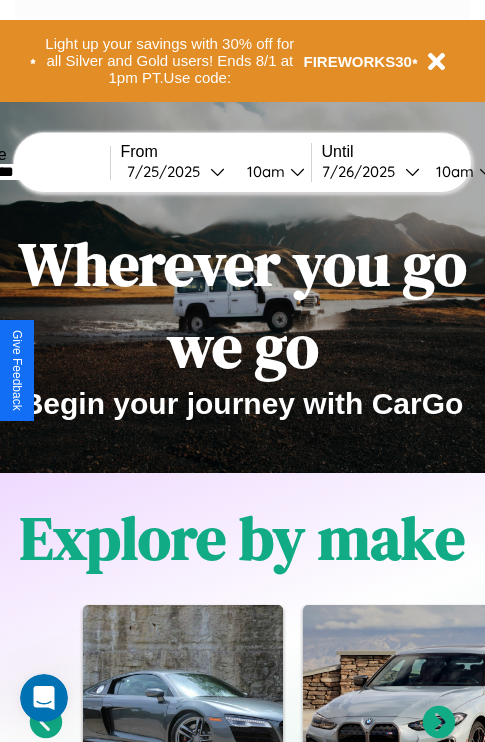 type on "*********" 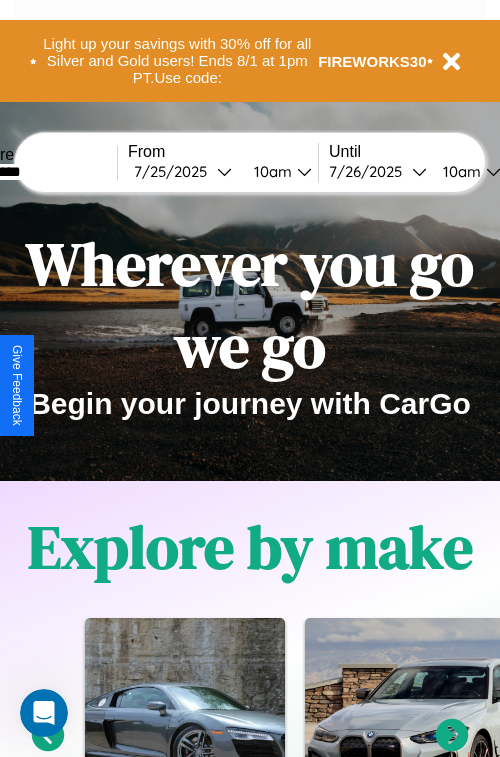 select on "*" 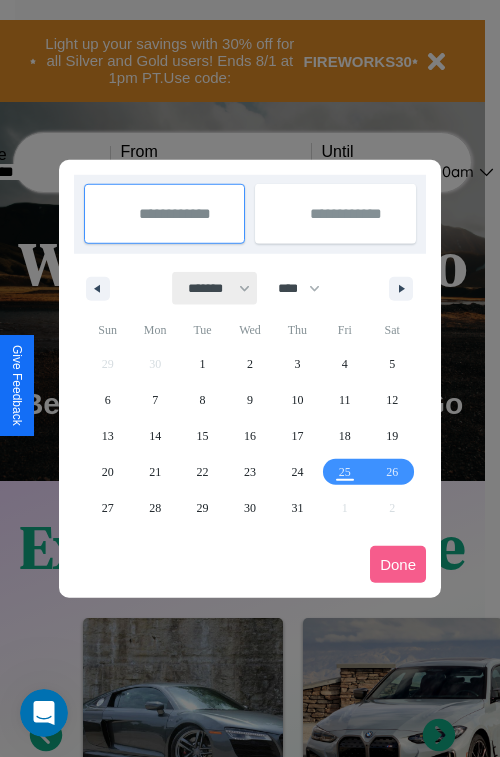 click on "******* ******** ***** ***** *** **** **** ****** ********* ******* ******** ********" at bounding box center [215, 288] 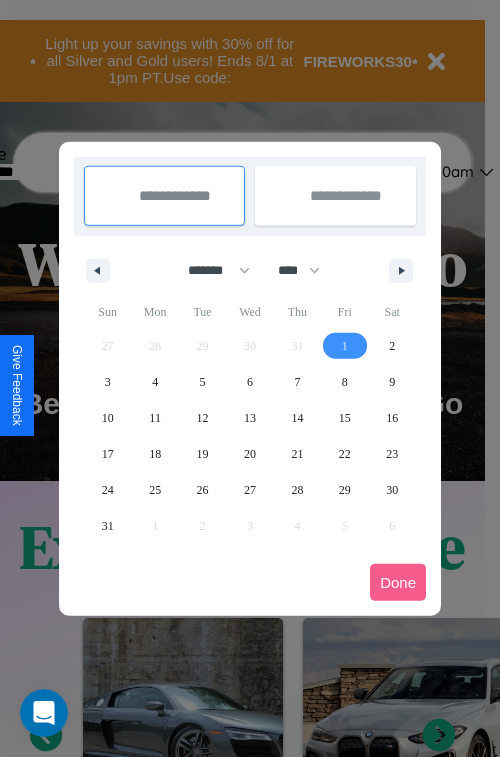 click on "1" at bounding box center [345, 346] 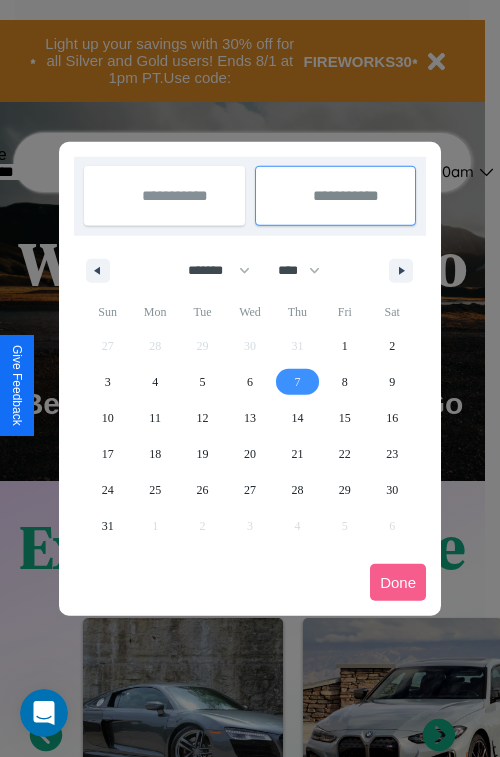 click on "7" at bounding box center [297, 382] 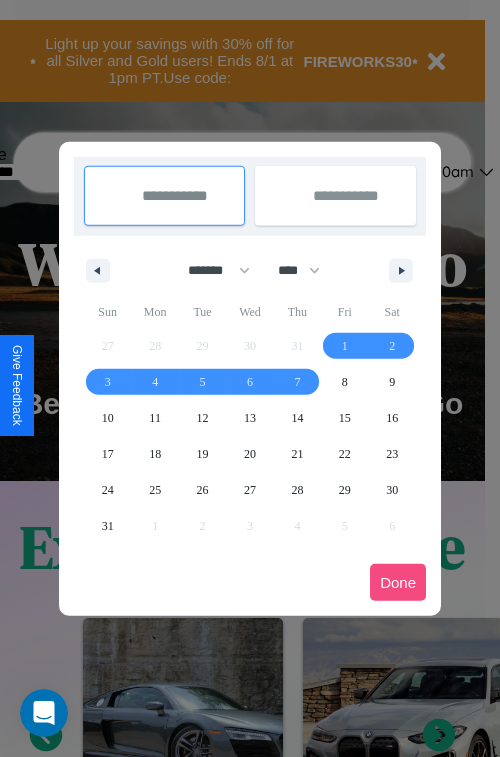 click on "Done" at bounding box center [398, 582] 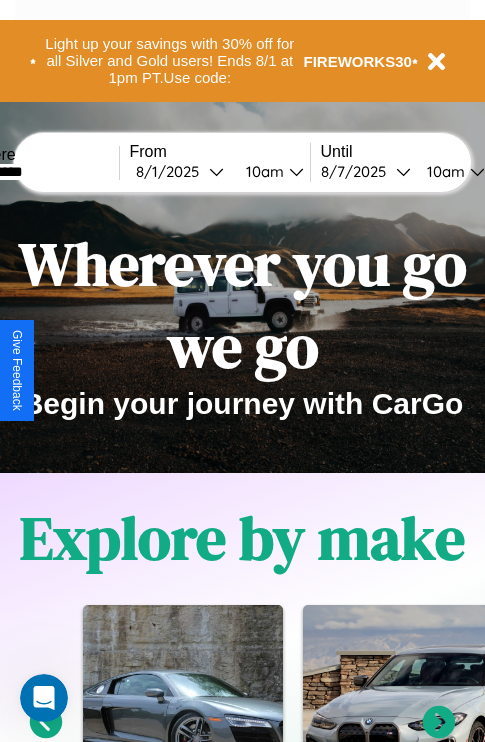 click on "10am" at bounding box center [262, 171] 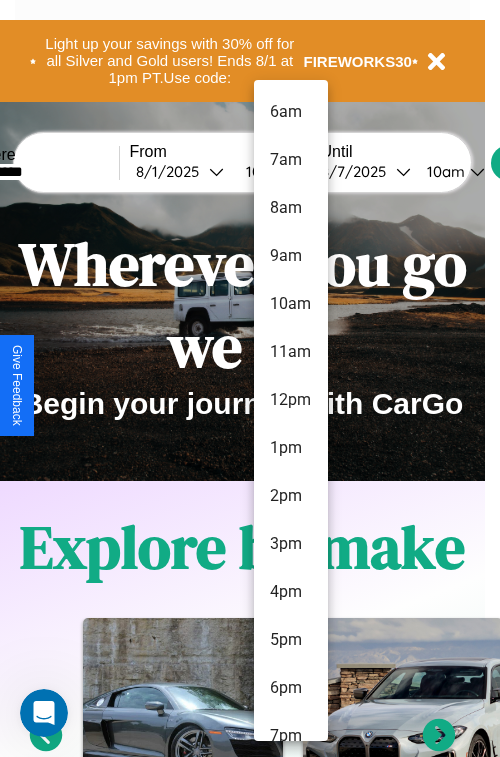 click on "4pm" at bounding box center (291, 592) 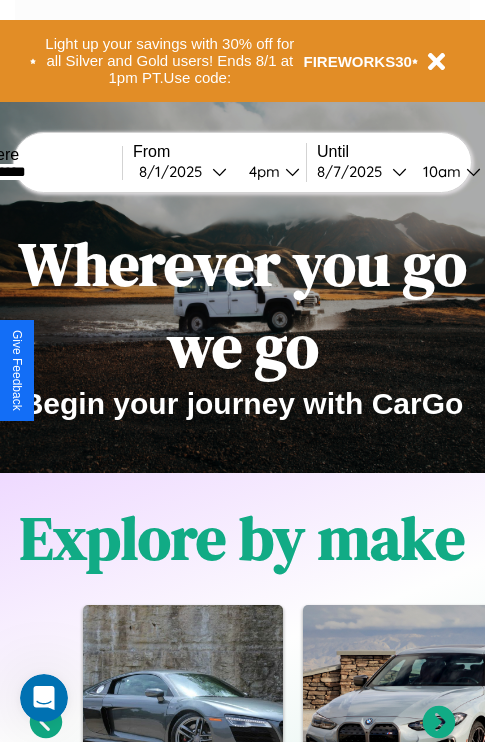 scroll, scrollTop: 0, scrollLeft: 64, axis: horizontal 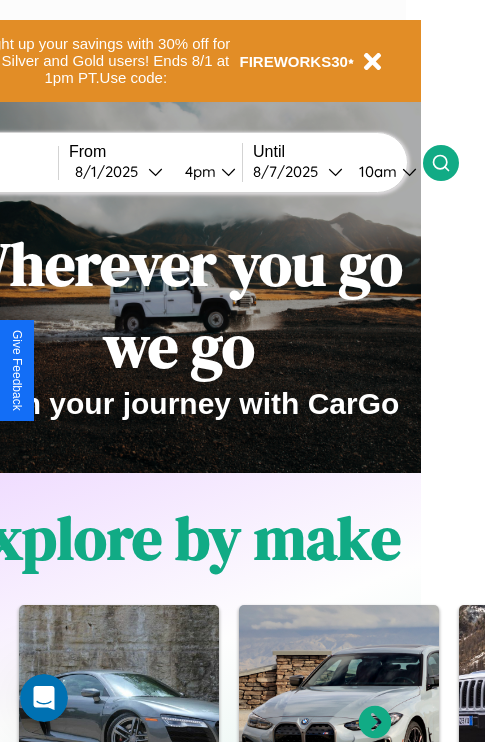 click 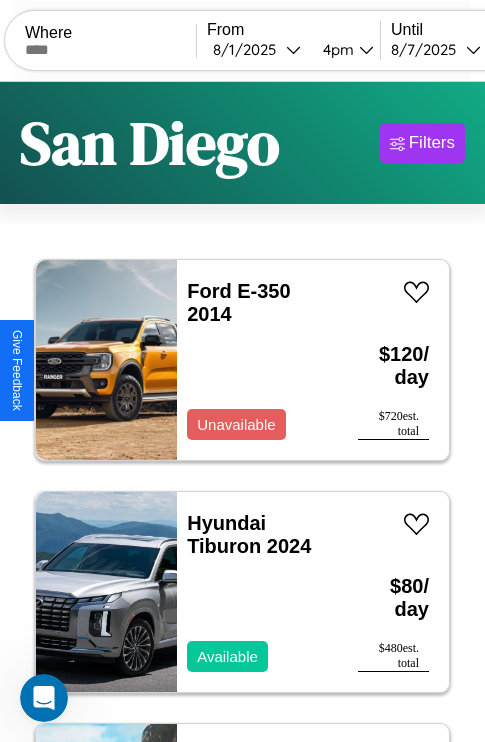 scroll, scrollTop: 89, scrollLeft: 0, axis: vertical 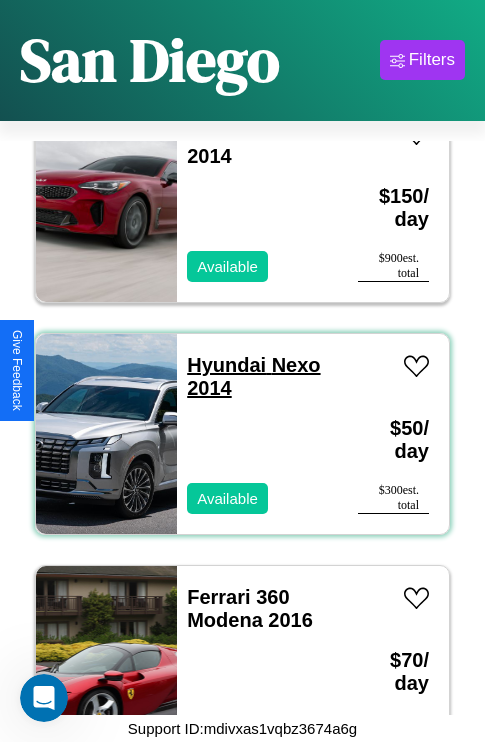 click on "Hyundai   Nexo   2014" at bounding box center (253, 376) 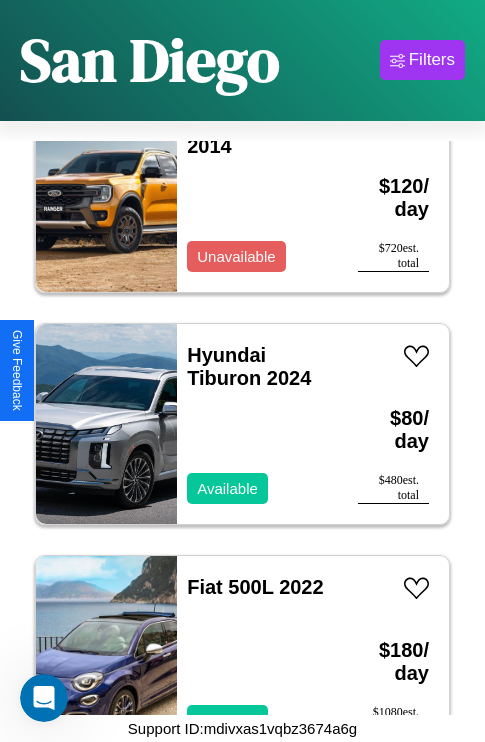 scroll, scrollTop: 75, scrollLeft: 0, axis: vertical 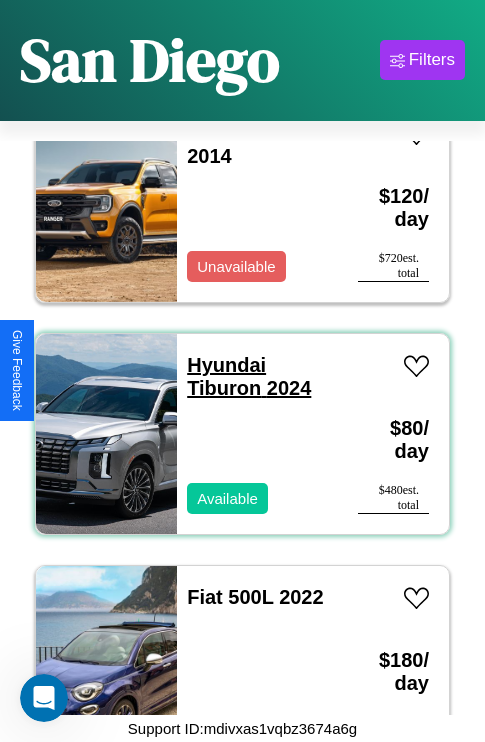 click on "Hyundai   Tiburon   2024" at bounding box center [249, 376] 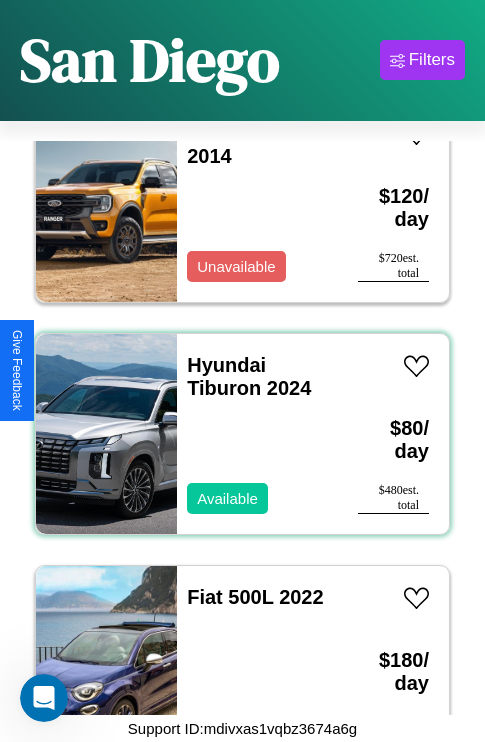 click on "Hyundai   Tiburon   2024 Available" at bounding box center (257, 434) 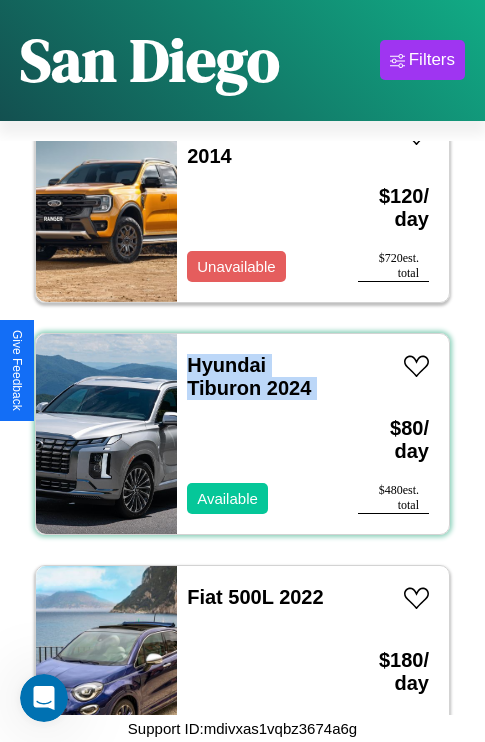 click on "Hyundai   Tiburon   2024 Available" at bounding box center [257, 434] 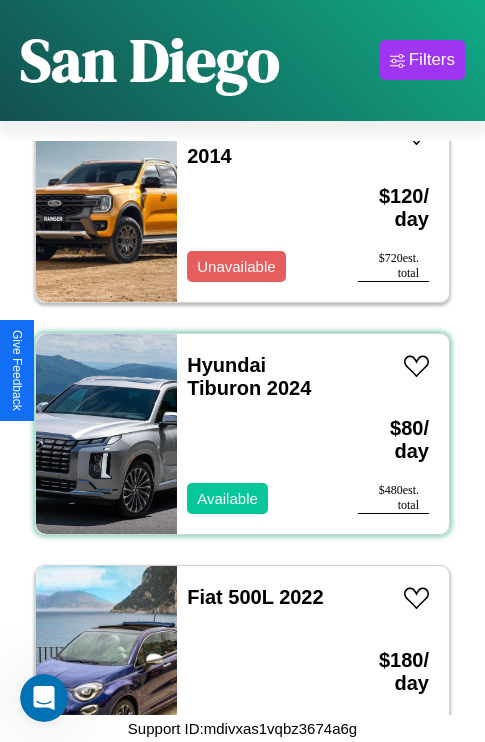 click on "Hyundai   Tiburon   2024 Available" at bounding box center [257, 434] 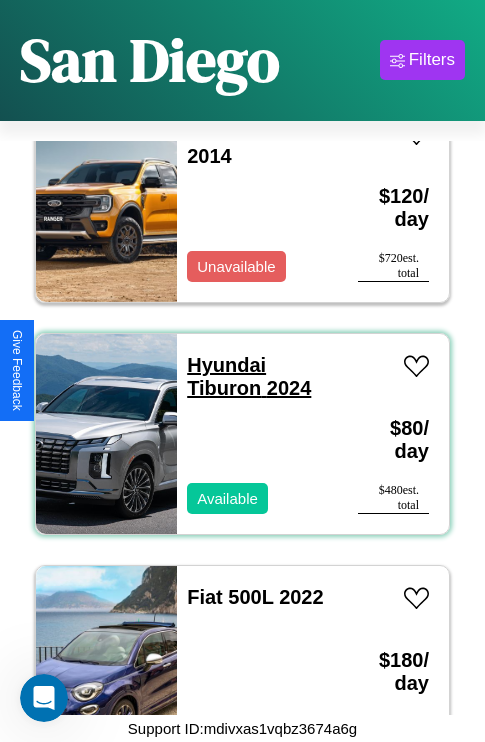 click on "Hyundai   Tiburon   2024" at bounding box center (249, 376) 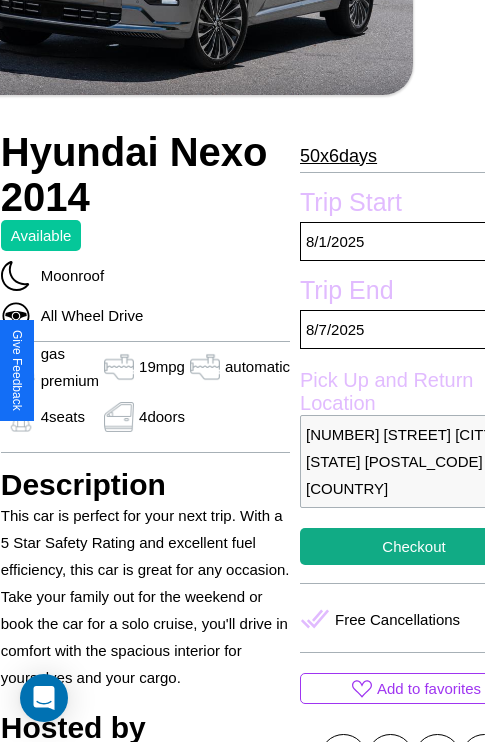 scroll, scrollTop: 461, scrollLeft: 107, axis: both 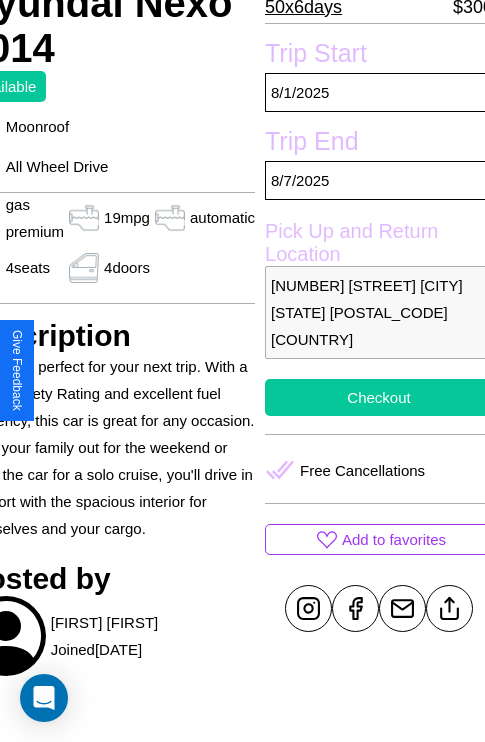 click on "Checkout" at bounding box center (379, 397) 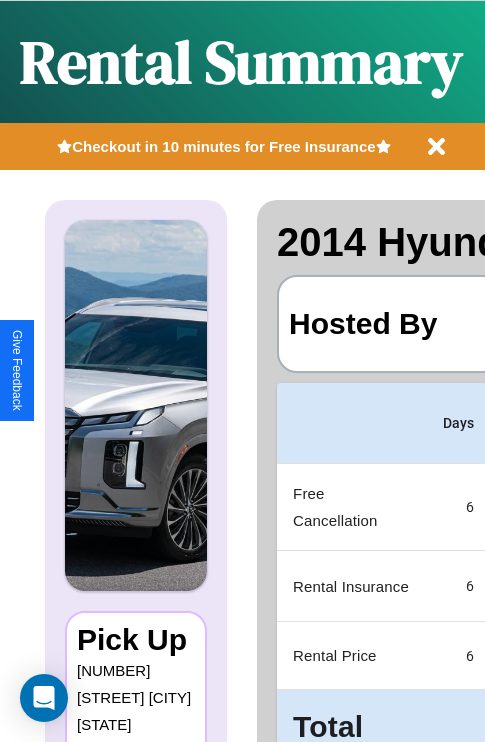scroll, scrollTop: 0, scrollLeft: 378, axis: horizontal 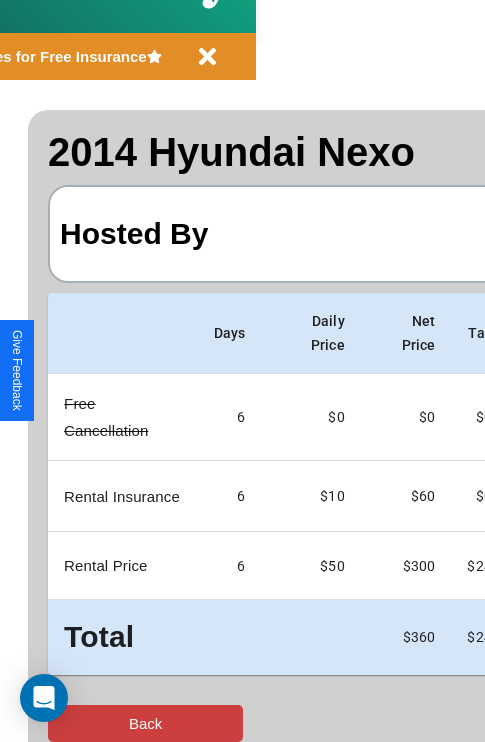 click on "Back" at bounding box center (145, 723) 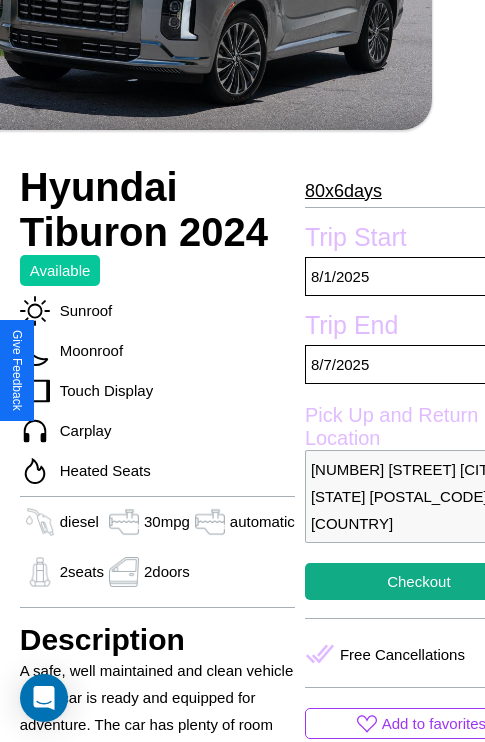 scroll, scrollTop: 461, scrollLeft: 88, axis: both 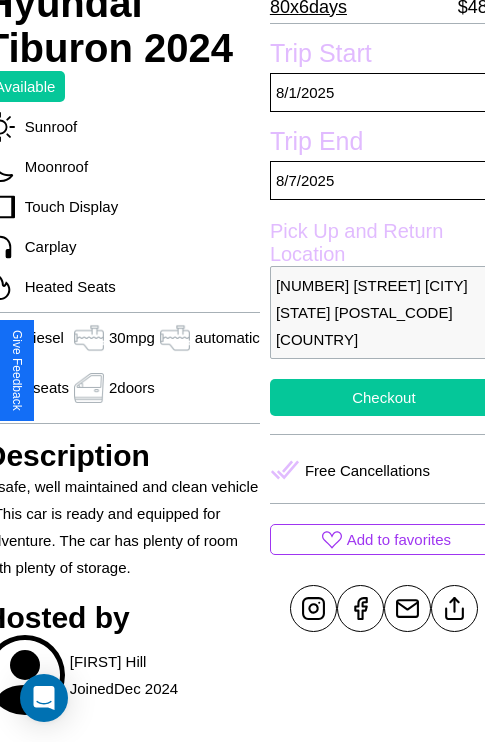 click on "Checkout" at bounding box center (384, 397) 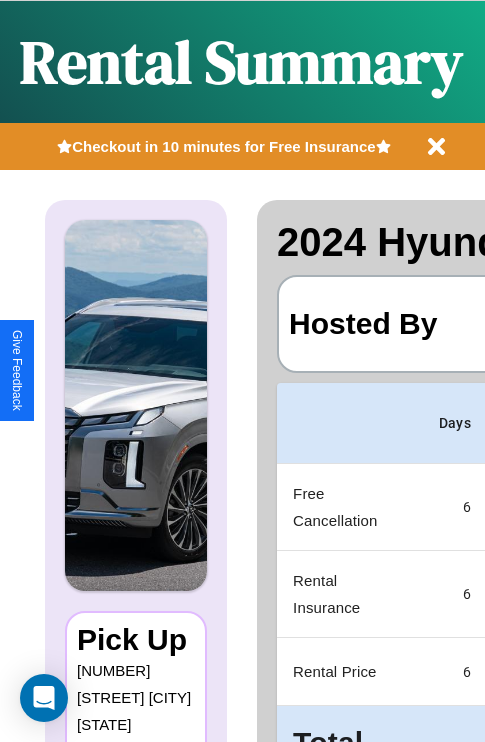scroll, scrollTop: 0, scrollLeft: 378, axis: horizontal 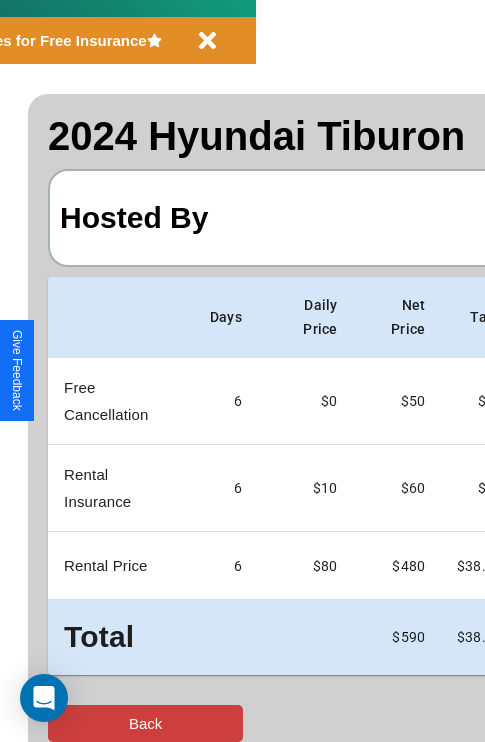 click on "Back" at bounding box center (145, 723) 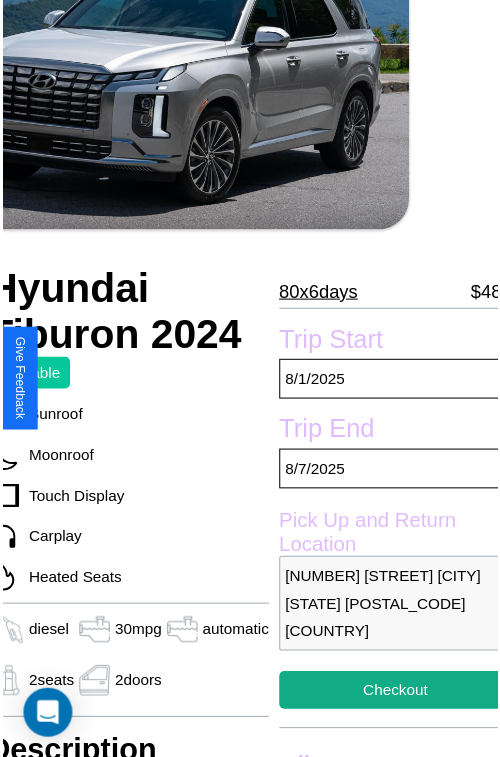 scroll, scrollTop: 183, scrollLeft: 88, axis: both 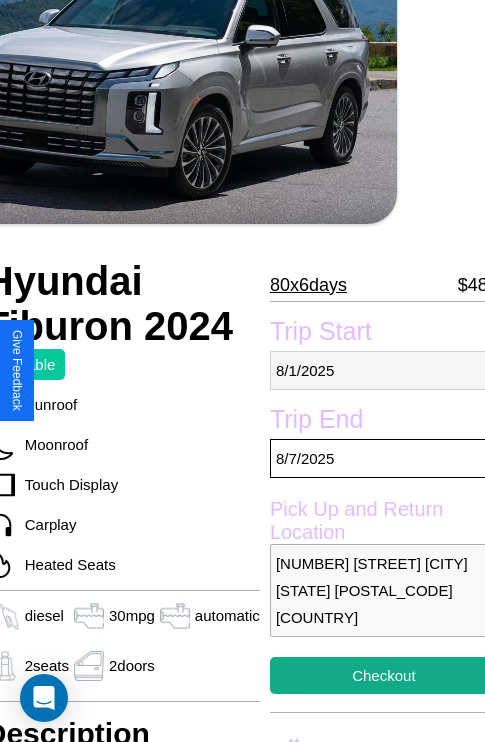 click on "8 / 1 / 2025" at bounding box center (384, 370) 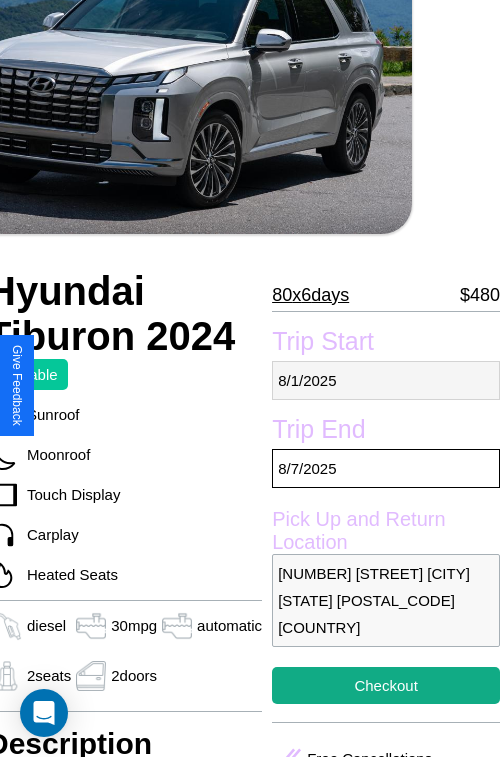 select on "*" 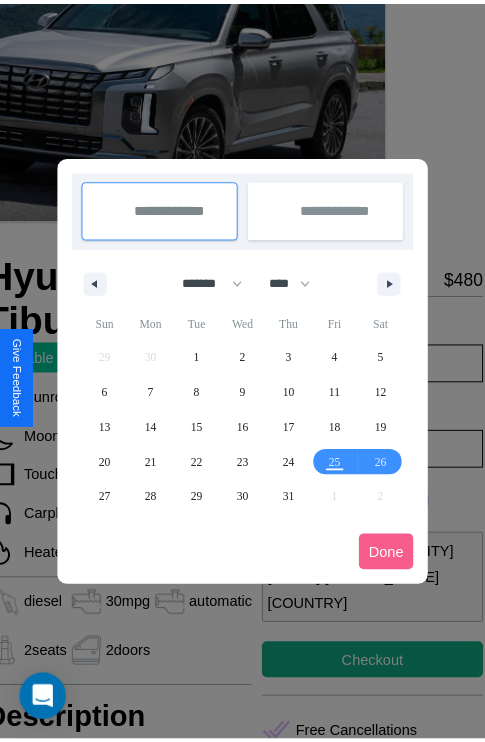 scroll, scrollTop: 0, scrollLeft: 88, axis: horizontal 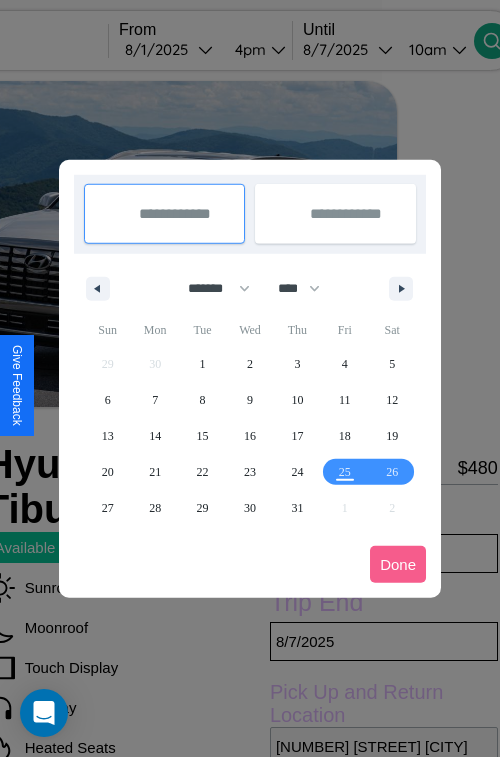 click at bounding box center [250, 378] 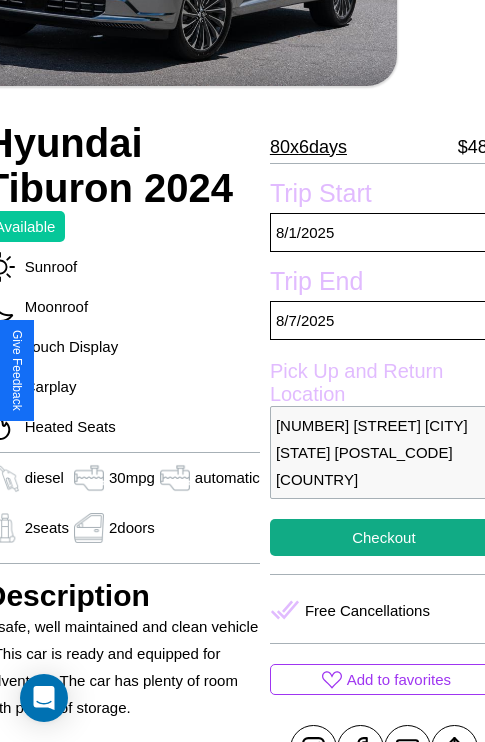 scroll, scrollTop: 389, scrollLeft: 88, axis: both 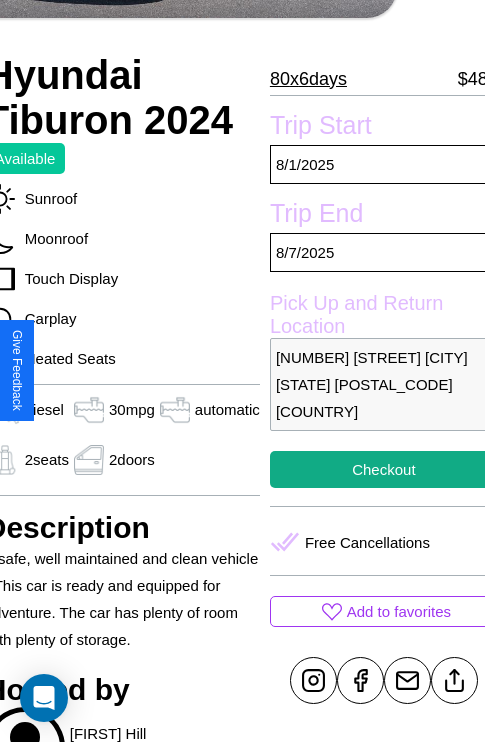 click on "4223 Lake Street  San Diego California 38296 United States" at bounding box center [384, 384] 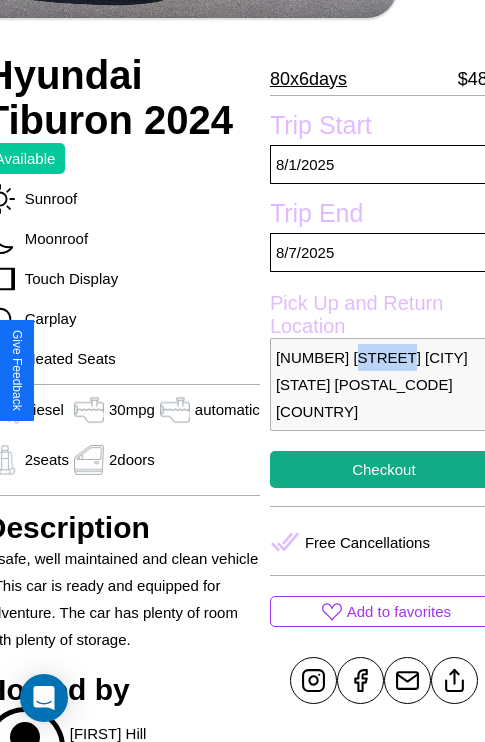 click on "4223 Lake Street  San Diego California 38296 United States" at bounding box center [384, 384] 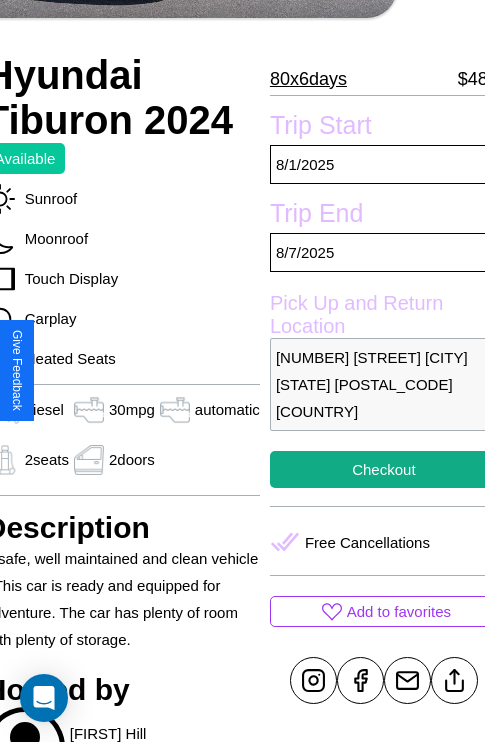 click on "4223 Lake Street  San Diego California 38296 United States" at bounding box center [384, 384] 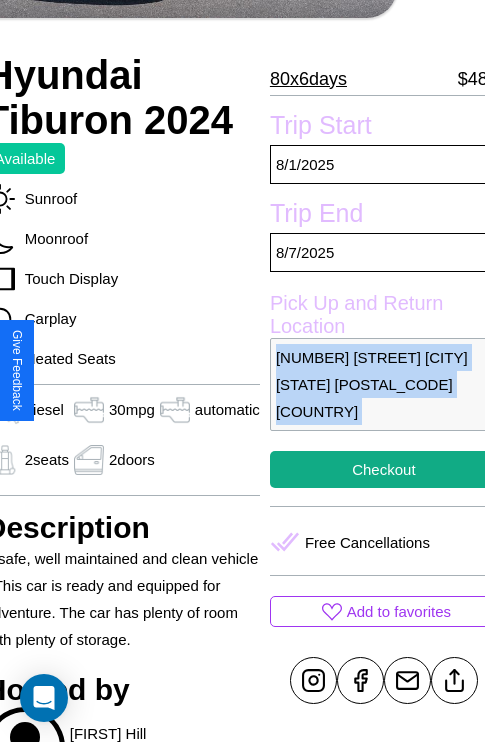 click on "4223 Lake Street  San Diego California 38296 United States" at bounding box center [384, 384] 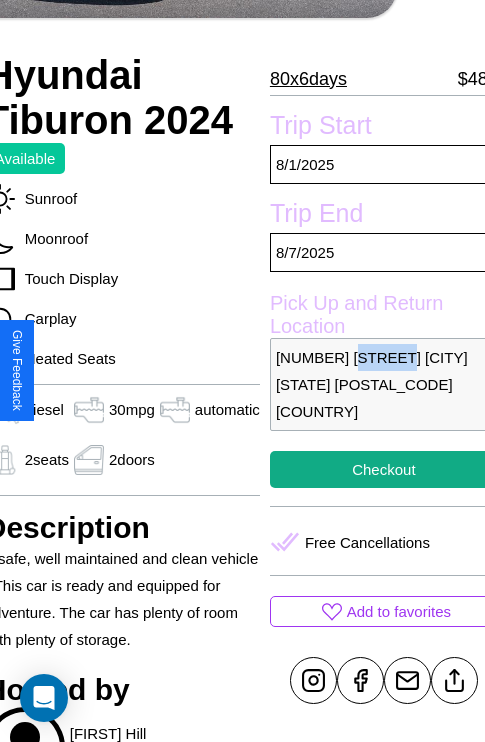 click on "4223 Lake Street  San Diego California 38296 United States" at bounding box center [384, 384] 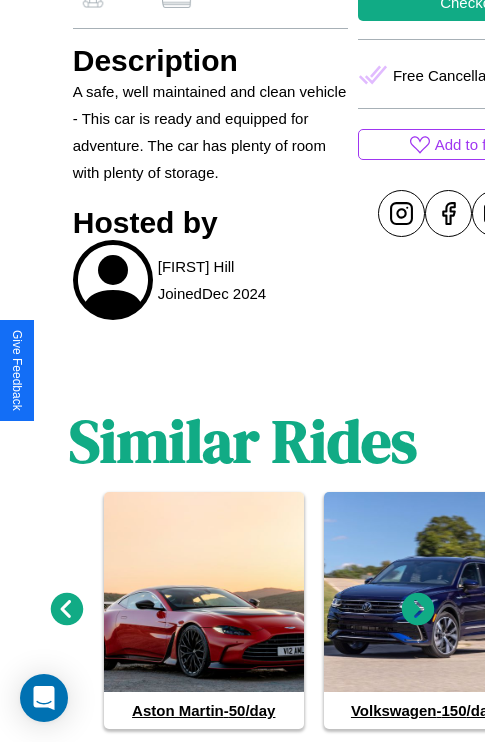 scroll, scrollTop: 910, scrollLeft: 0, axis: vertical 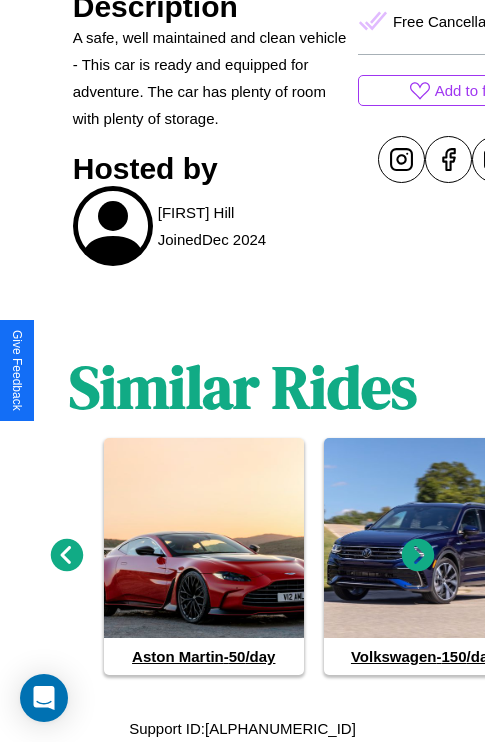 click 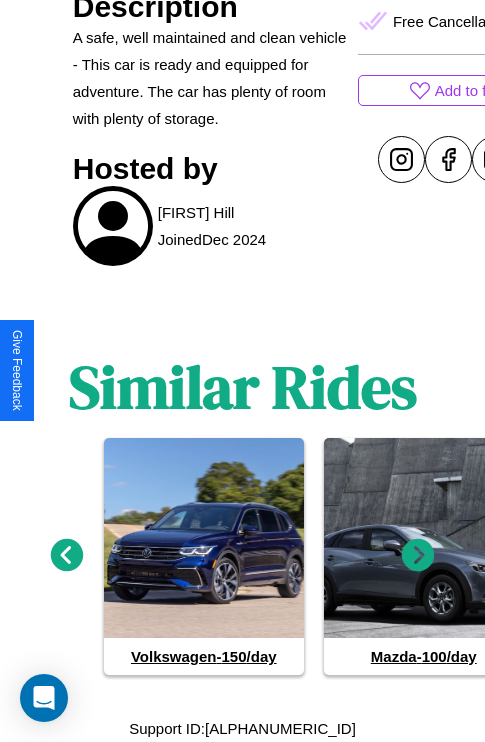 click 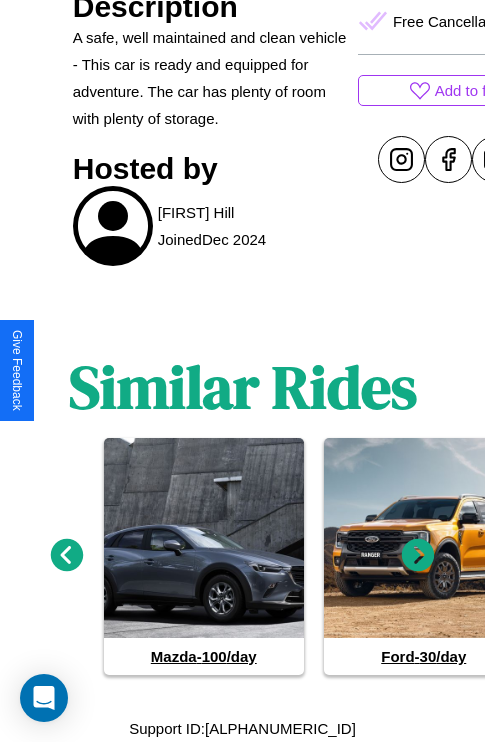 click 